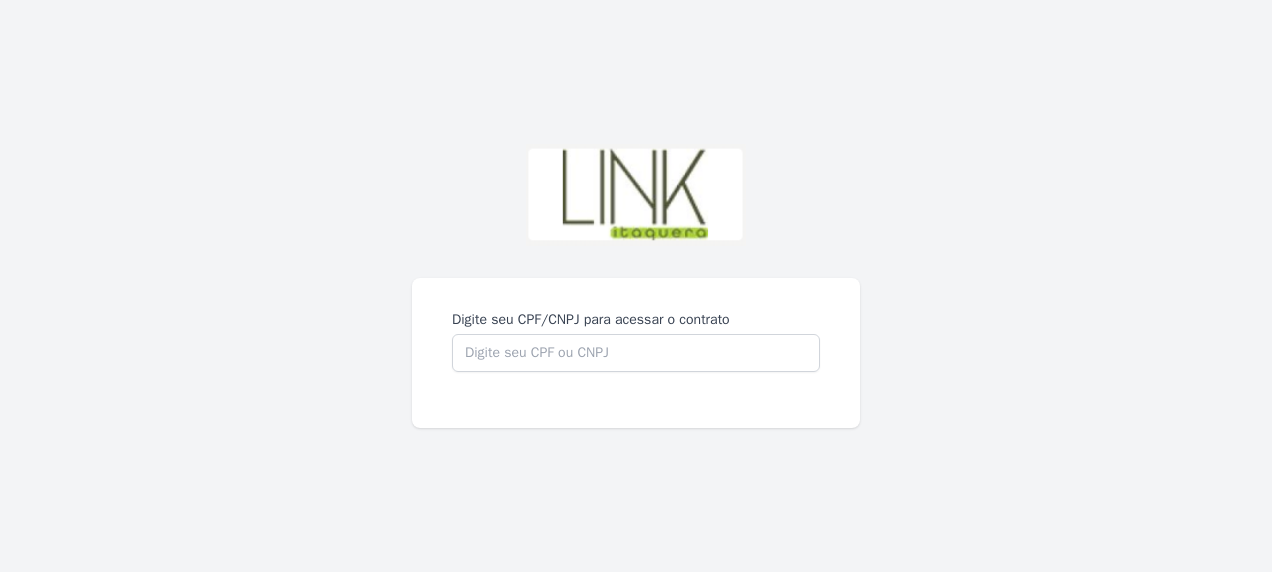 scroll, scrollTop: 0, scrollLeft: 0, axis: both 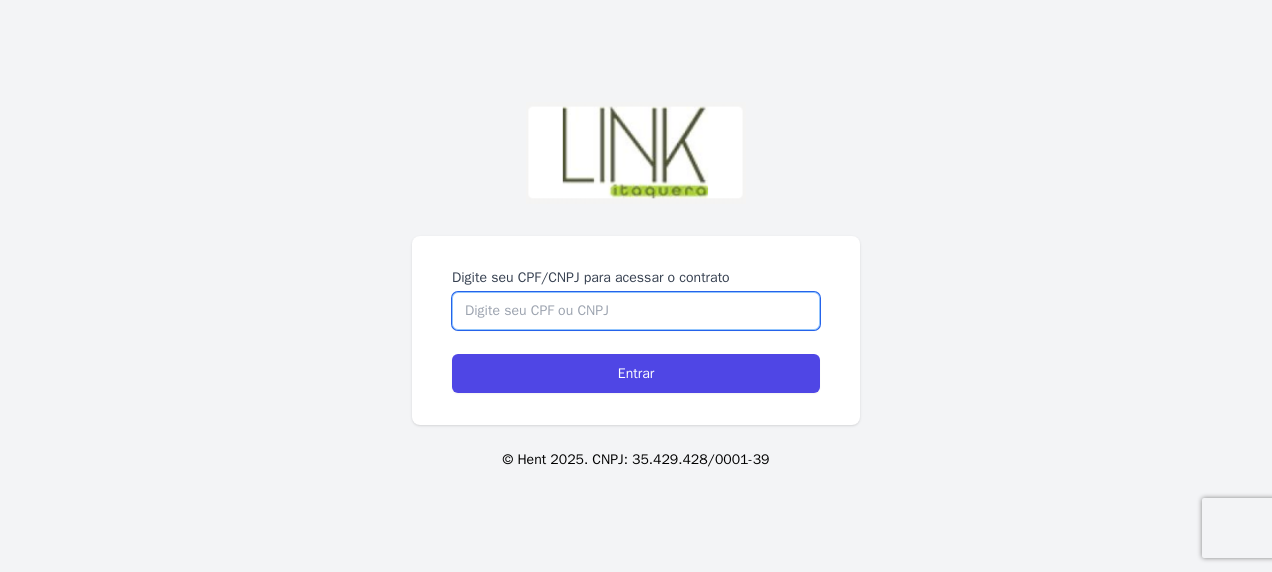 click on "Digite seu CPF/CNPJ para acessar o contrato" at bounding box center (636, 311) 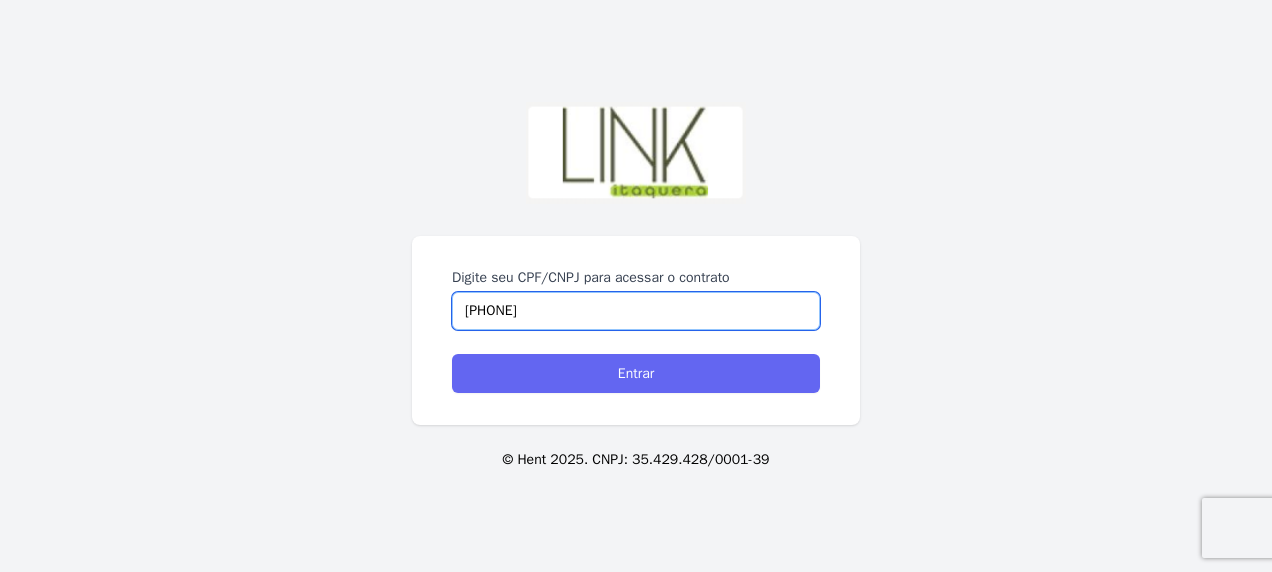 type on "21414412851" 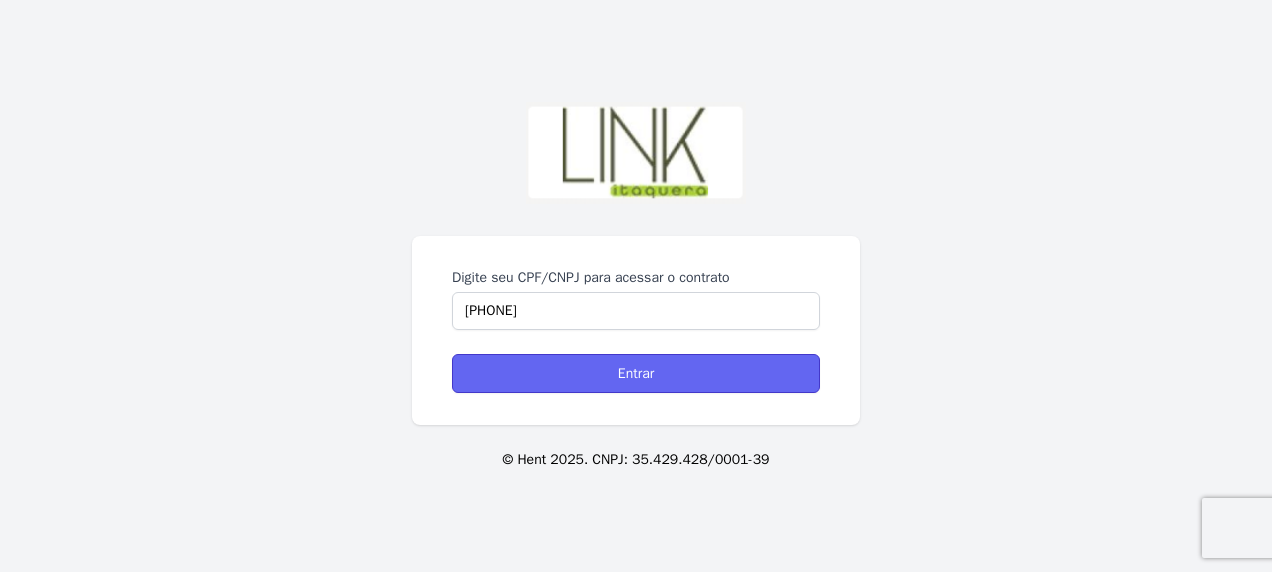 click on "Entrar" at bounding box center [636, 373] 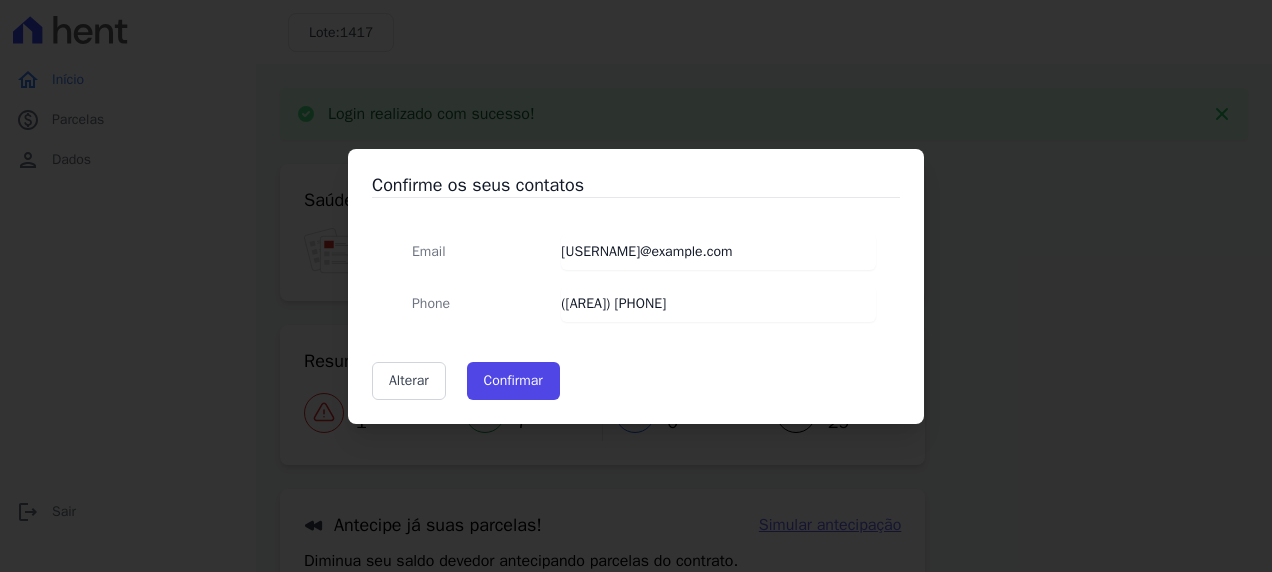 scroll, scrollTop: 0, scrollLeft: 0, axis: both 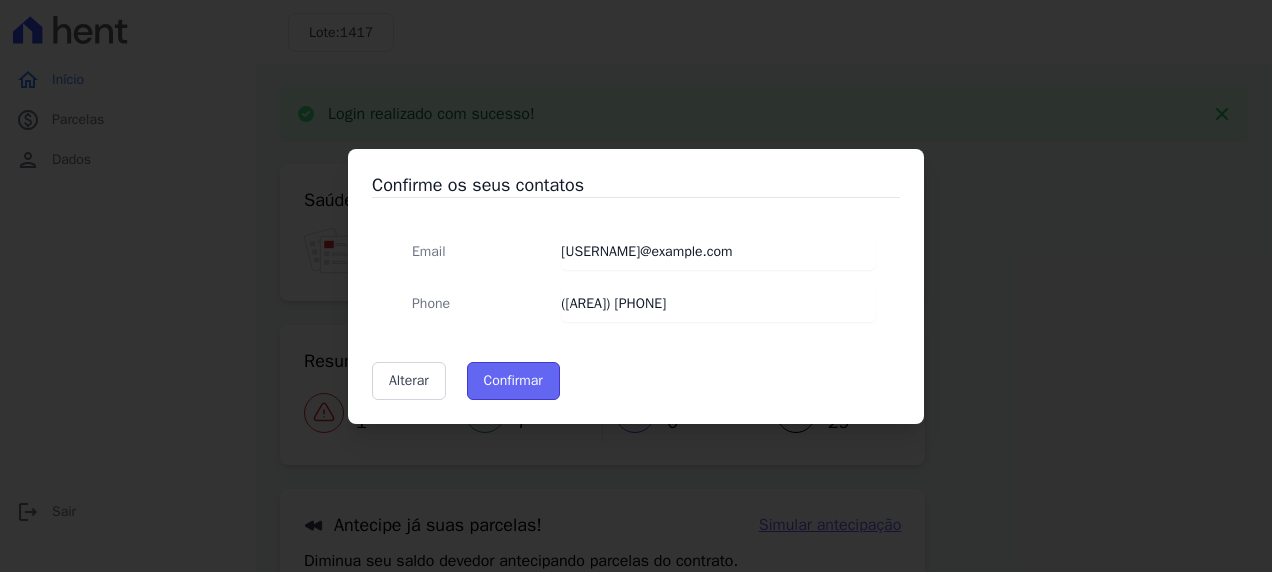 click on "Confirmar" at bounding box center (513, 381) 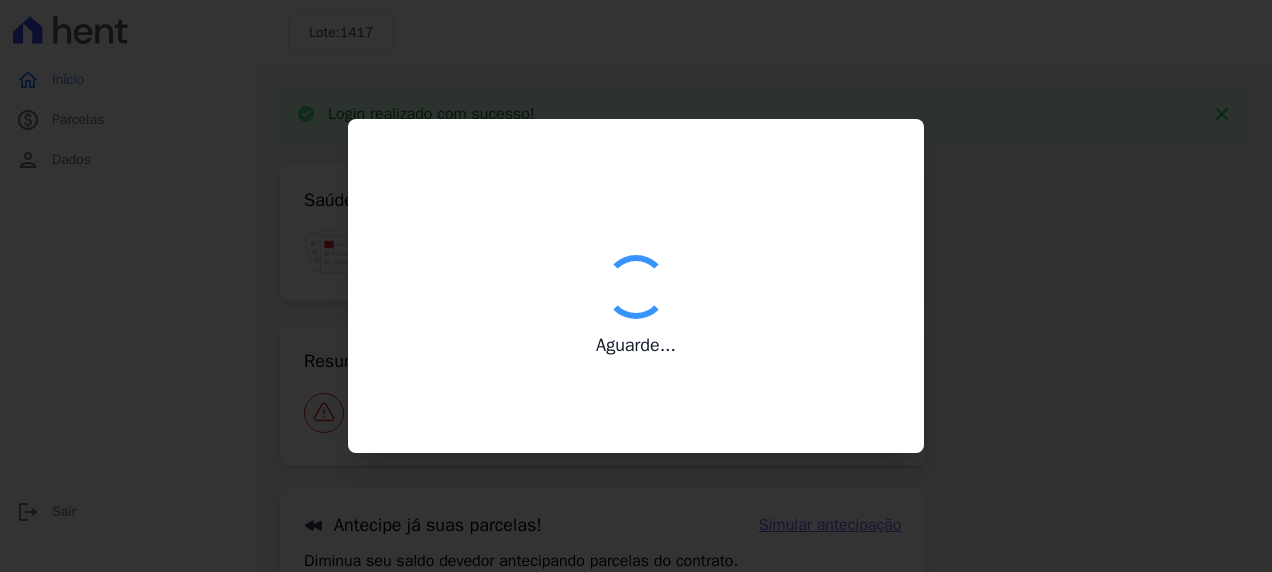 type on "Contatos confirmados com sucesso." 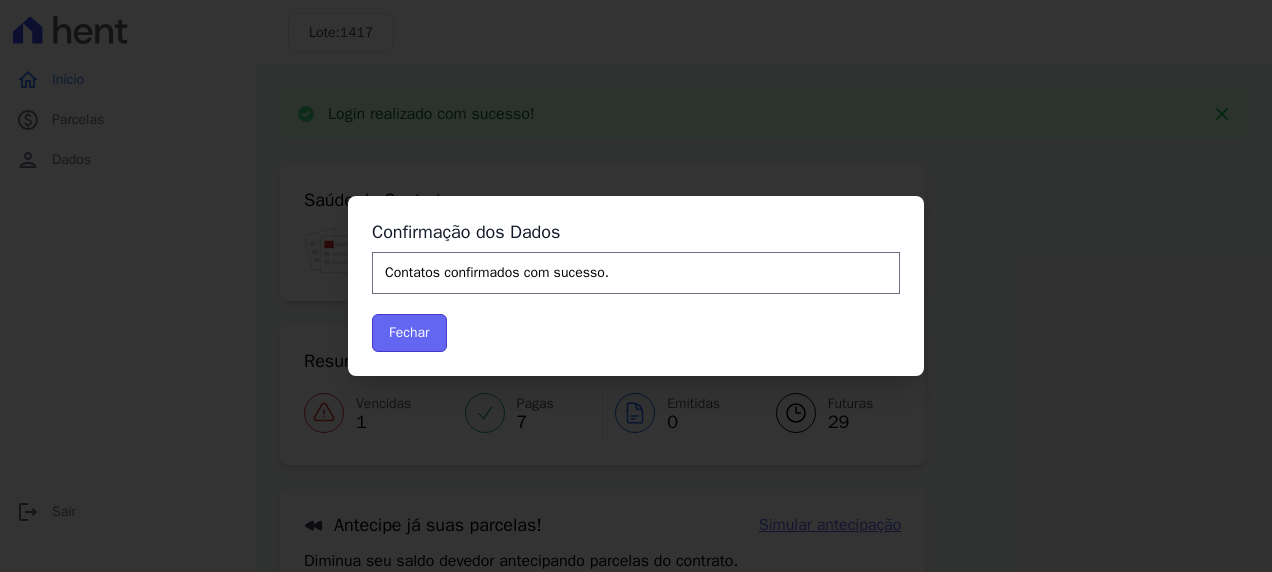 click on "Fechar" at bounding box center (409, 333) 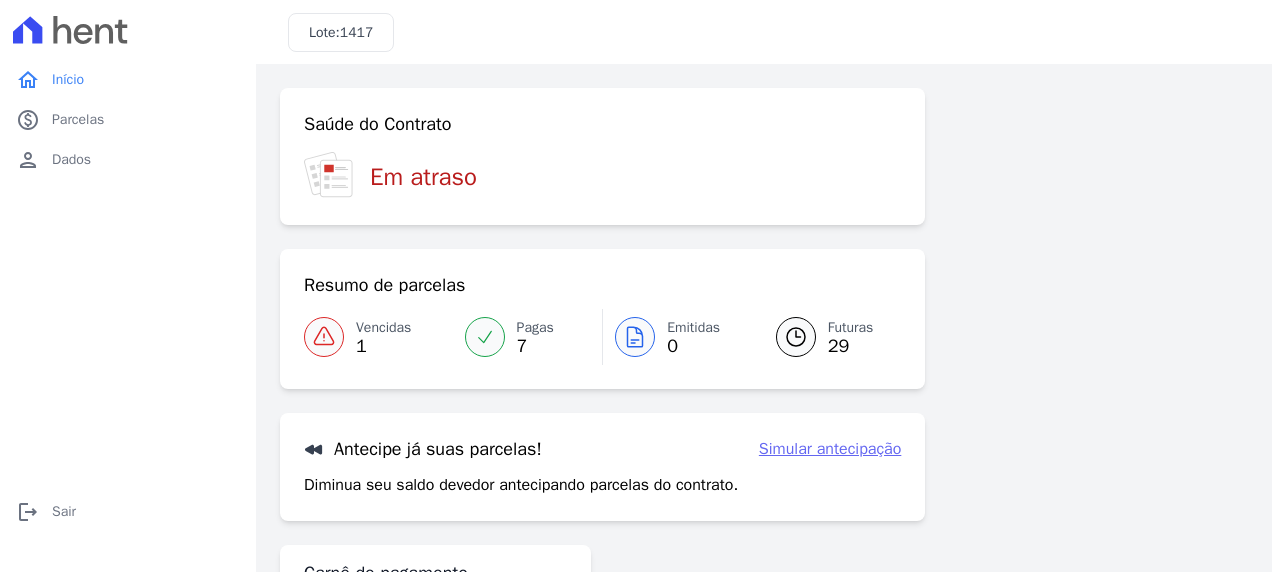 scroll, scrollTop: 0, scrollLeft: 0, axis: both 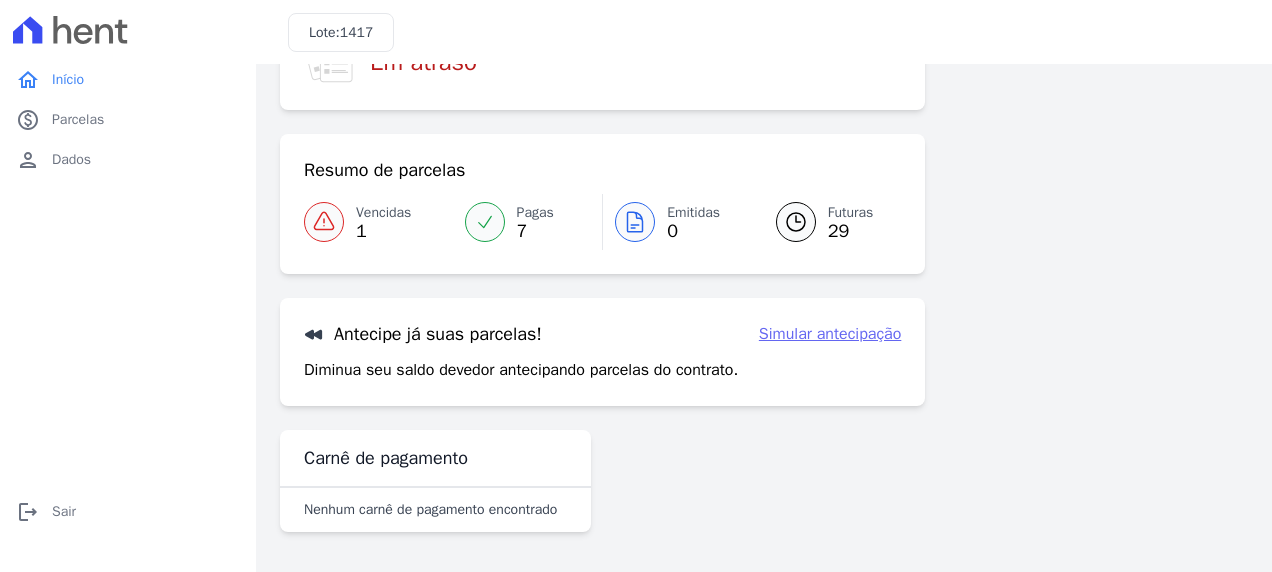 click at bounding box center (324, 222) 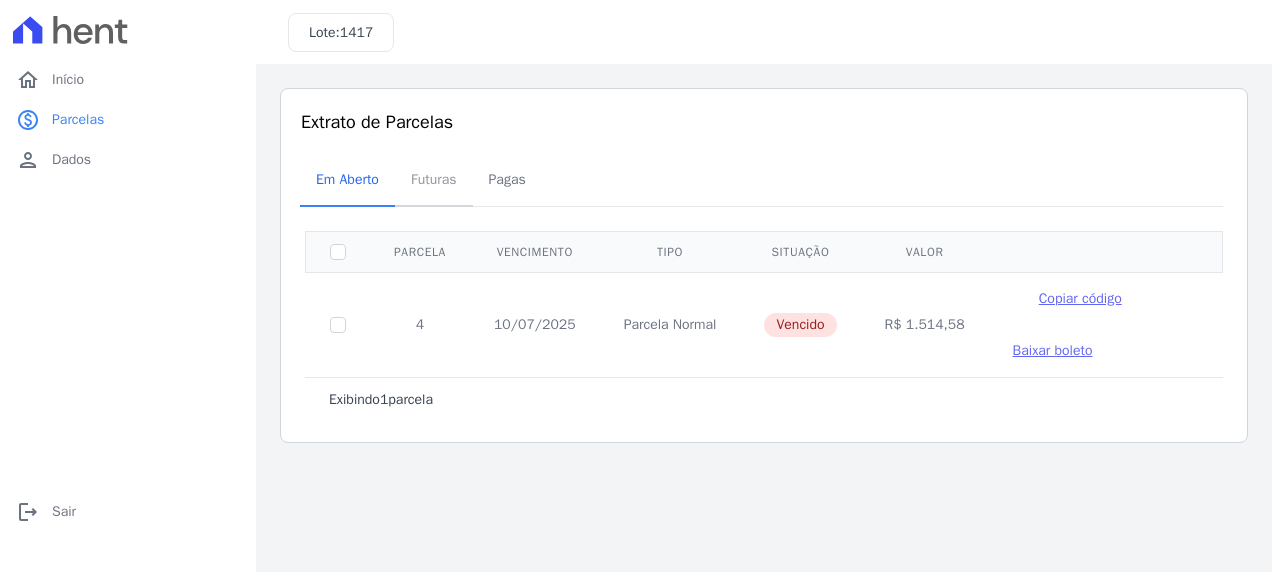 click on "Futuras" at bounding box center (434, 179) 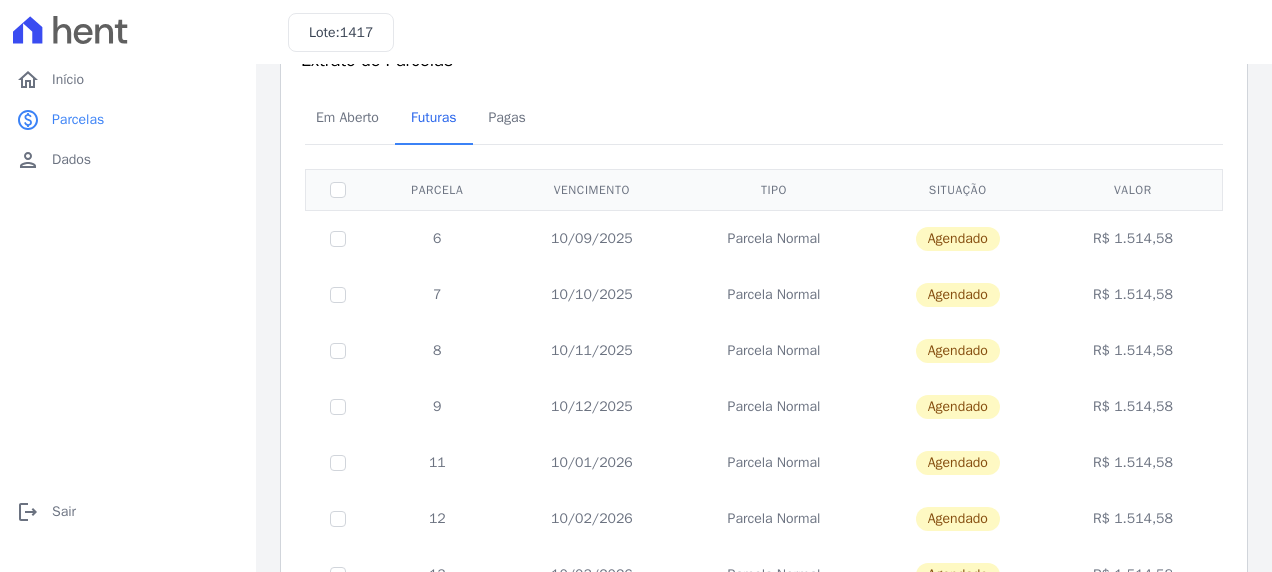 scroll, scrollTop: 0, scrollLeft: 0, axis: both 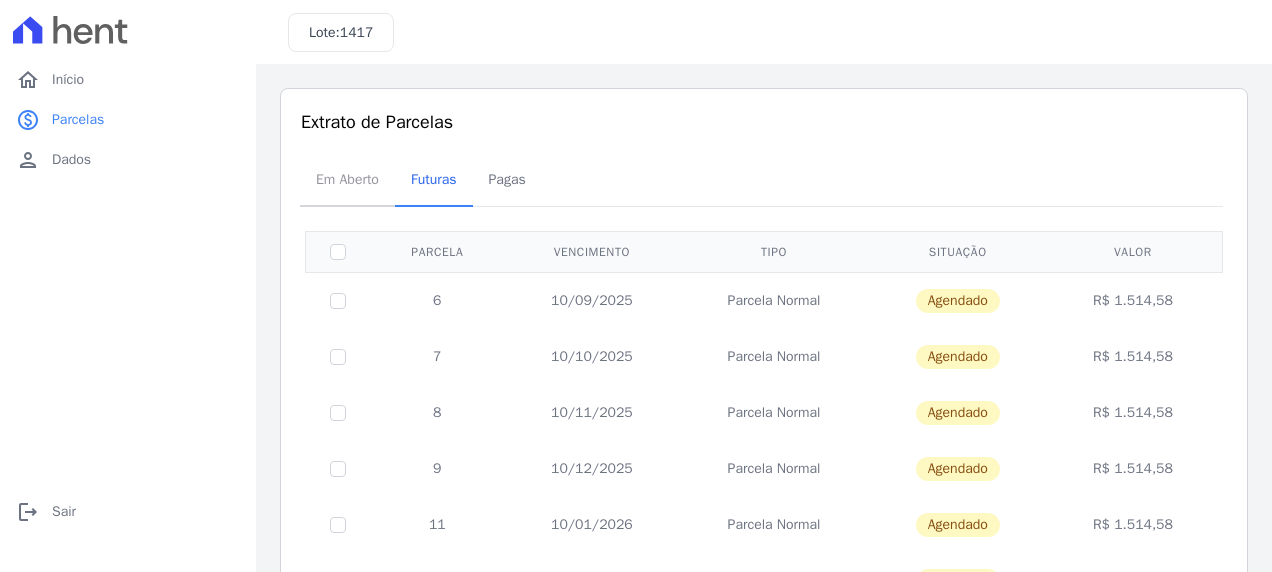 click on "Em Aberto" at bounding box center [347, 179] 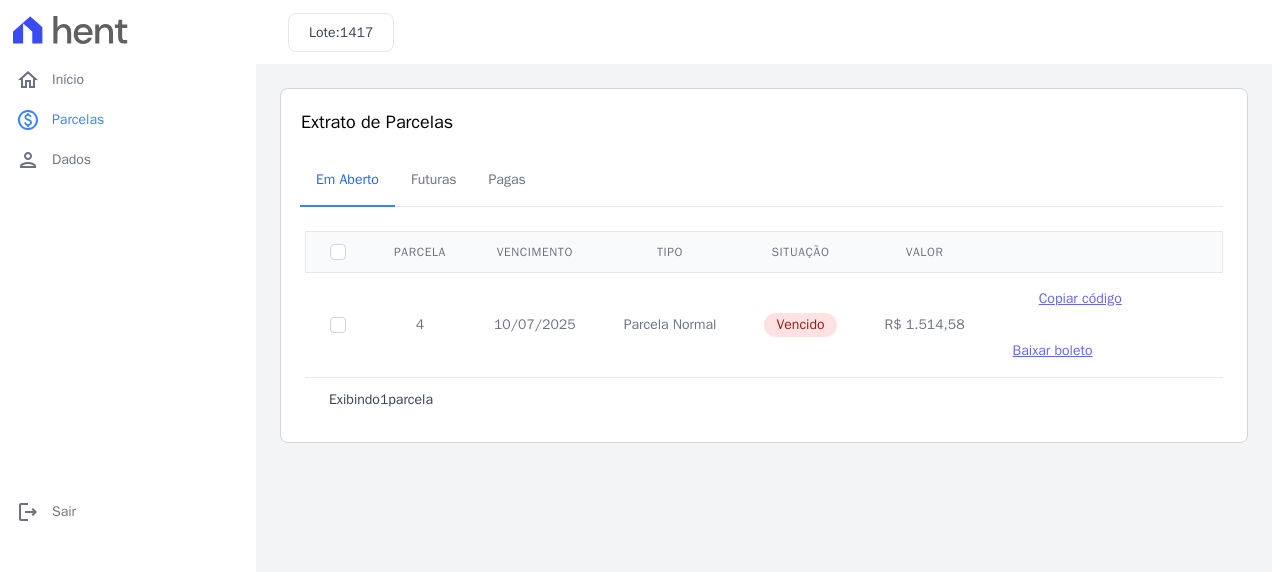 click on "Vencido" at bounding box center [800, 325] 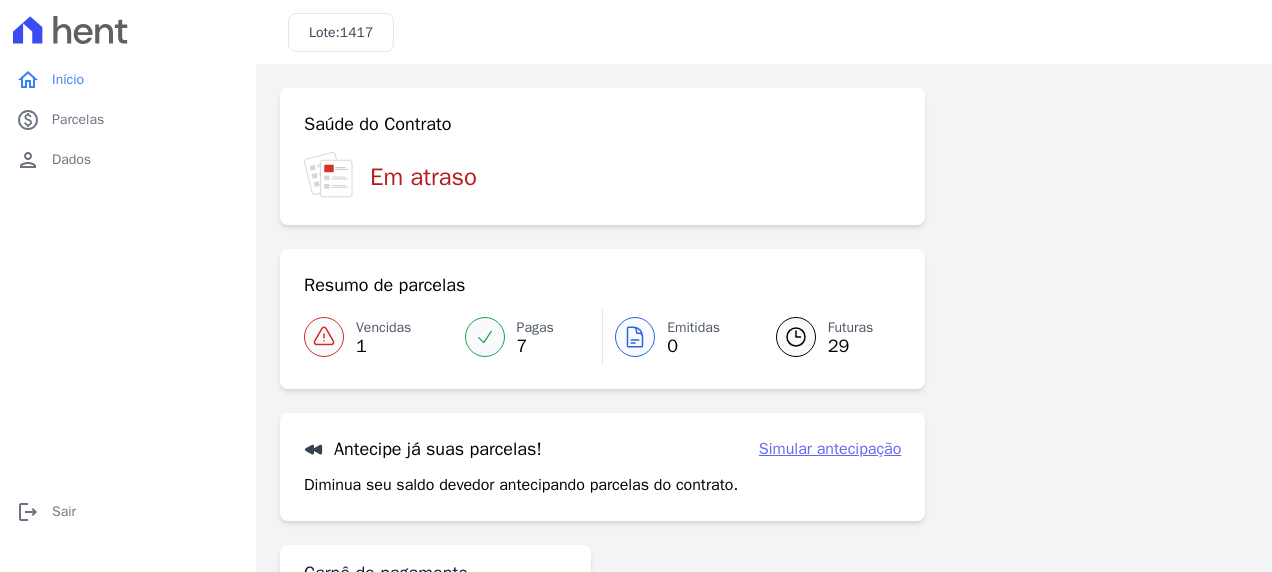 scroll, scrollTop: 0, scrollLeft: 0, axis: both 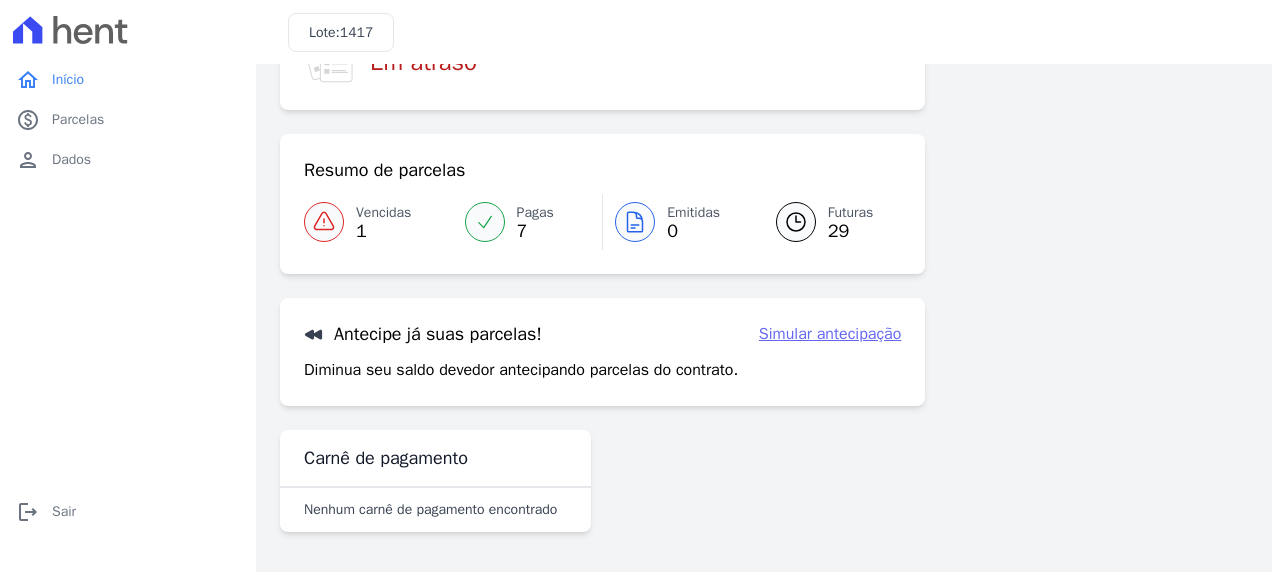 click on "Simular antecipação" at bounding box center (830, 334) 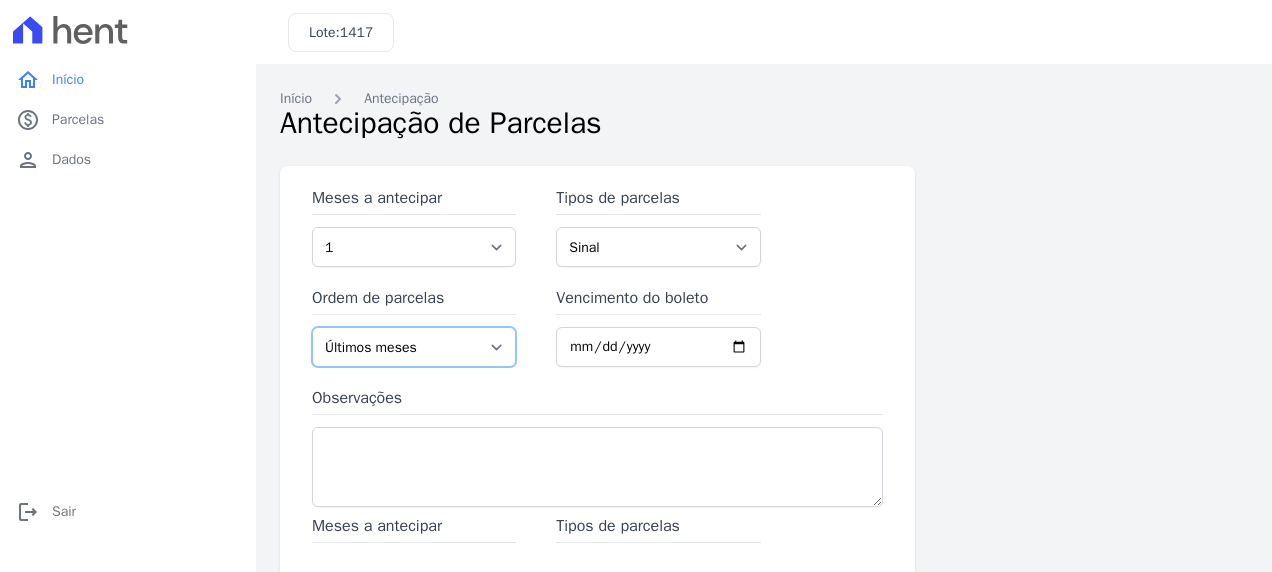 click on "Últimos meses
Primeiros meses" at bounding box center [414, 347] 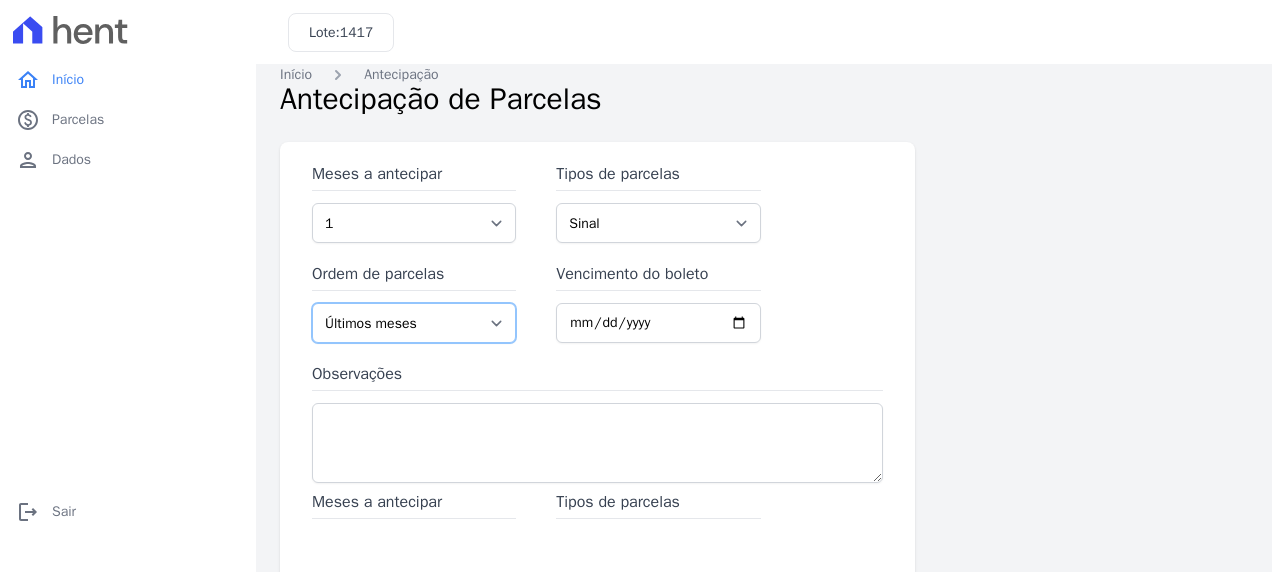 scroll, scrollTop: 0, scrollLeft: 0, axis: both 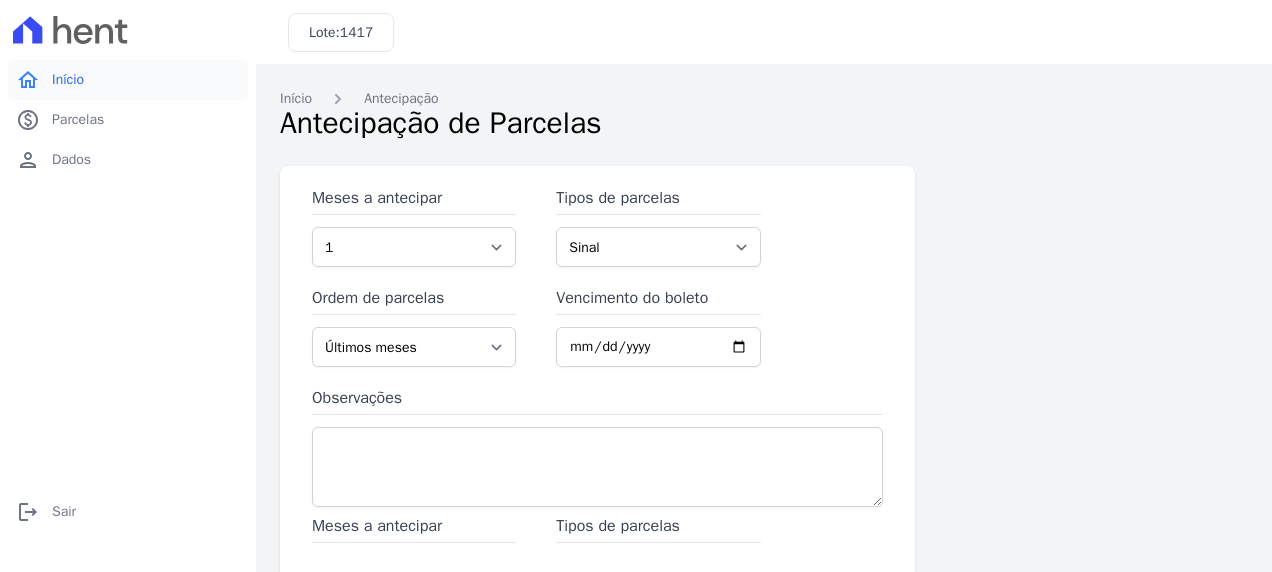 click on "Início" at bounding box center [68, 80] 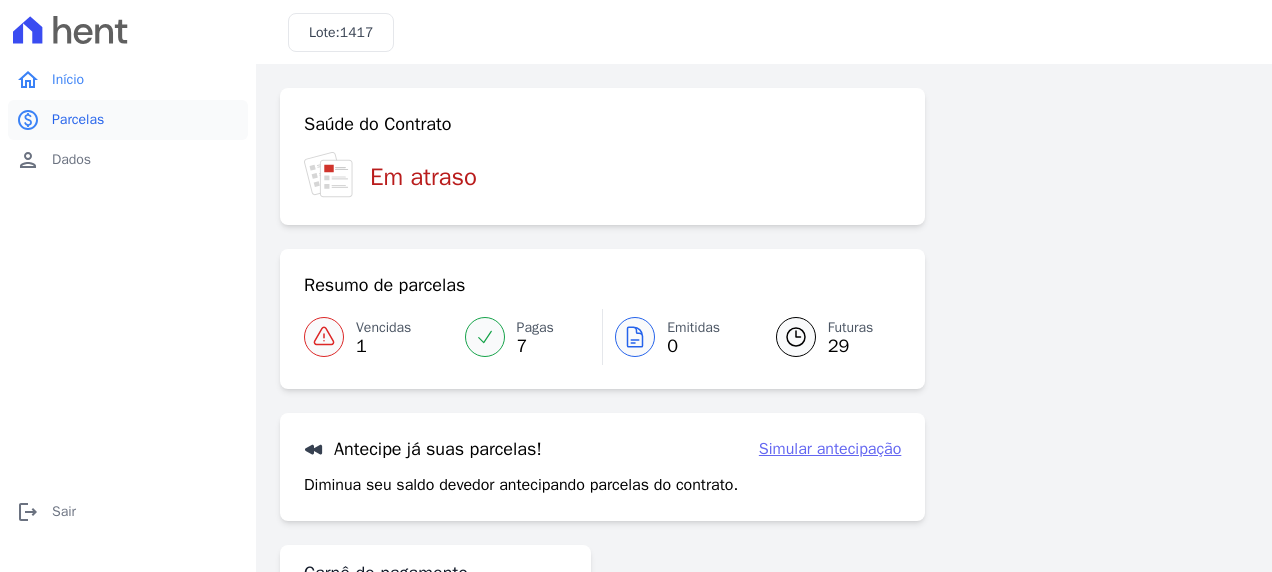 click on "Parcelas" at bounding box center [78, 120] 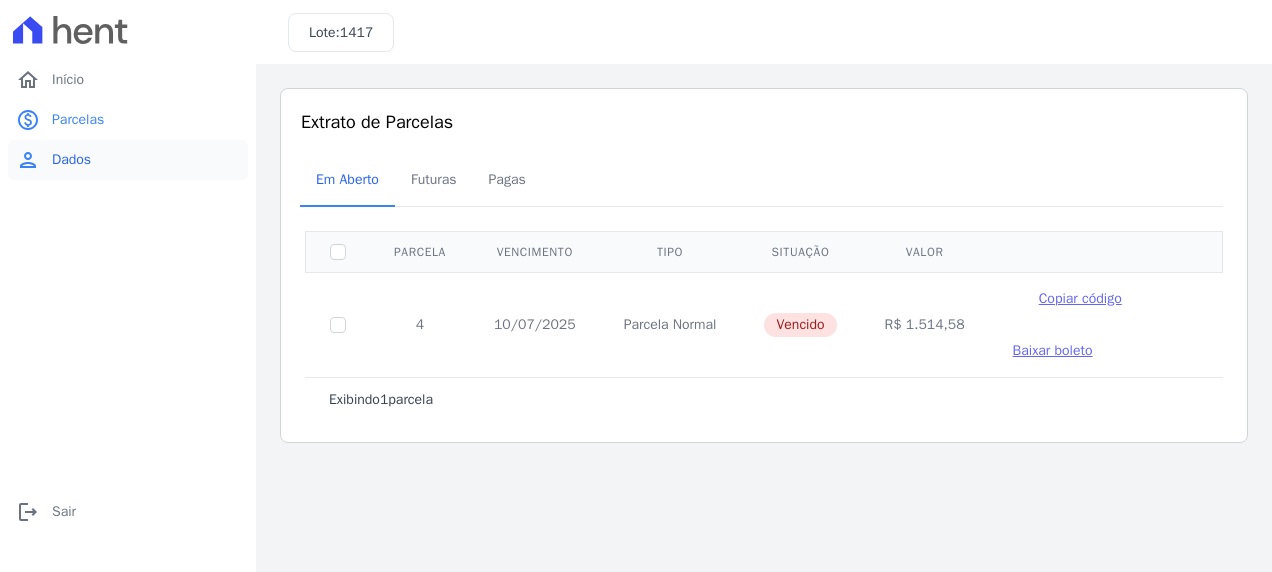 click on "Dados" at bounding box center [71, 160] 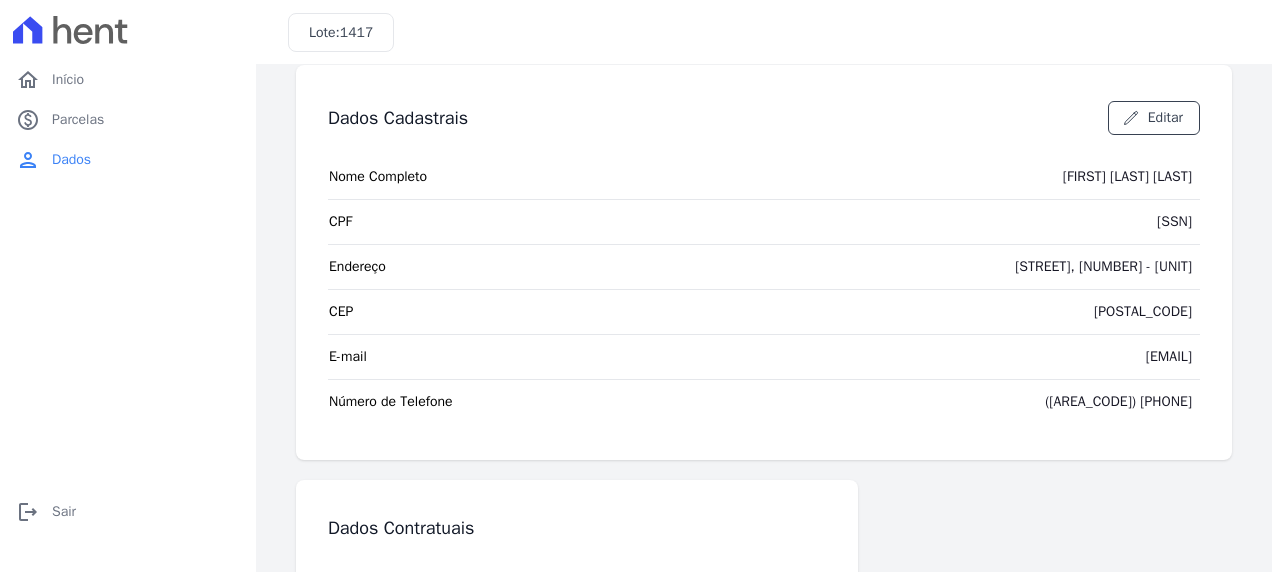 scroll, scrollTop: 0, scrollLeft: 0, axis: both 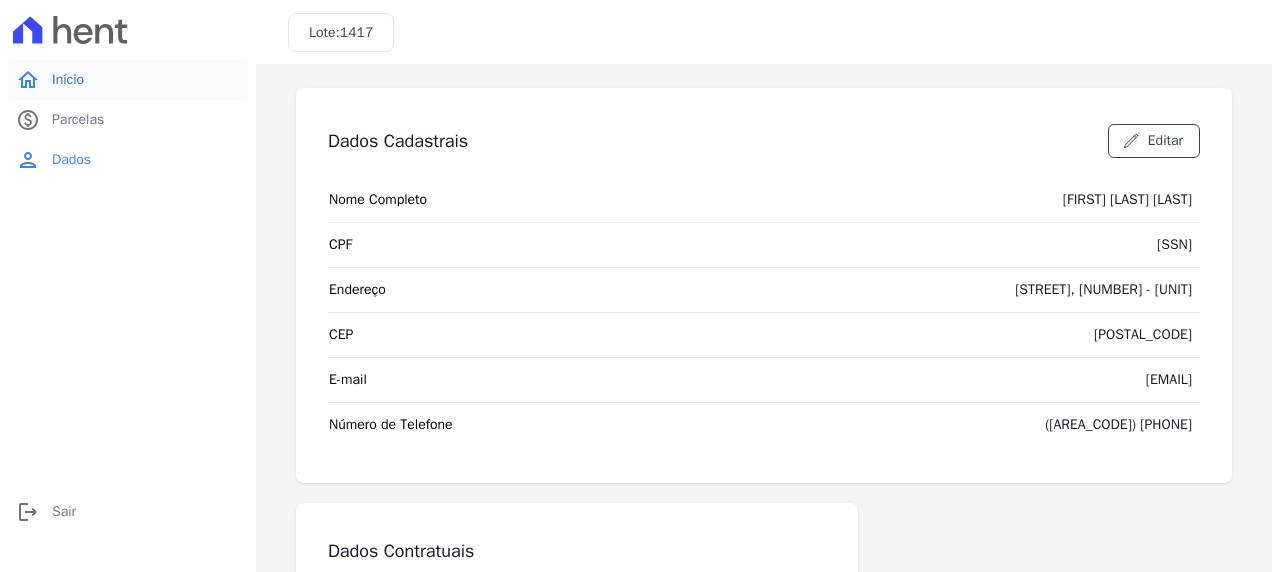 click on "home Início" at bounding box center (128, 80) 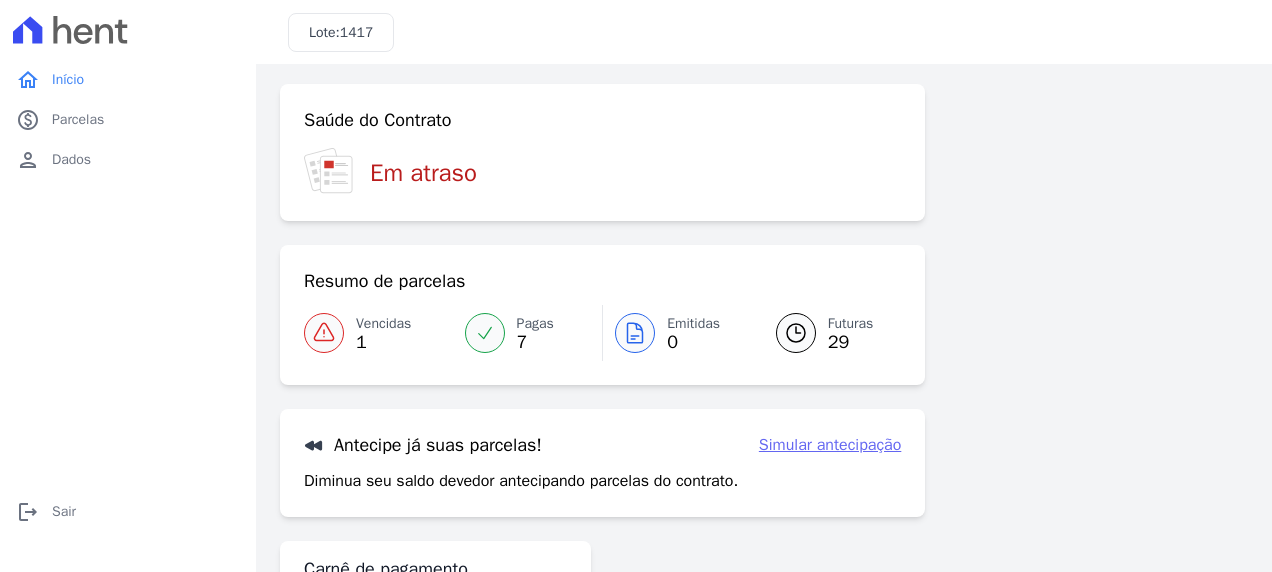 scroll, scrollTop: 0, scrollLeft: 0, axis: both 